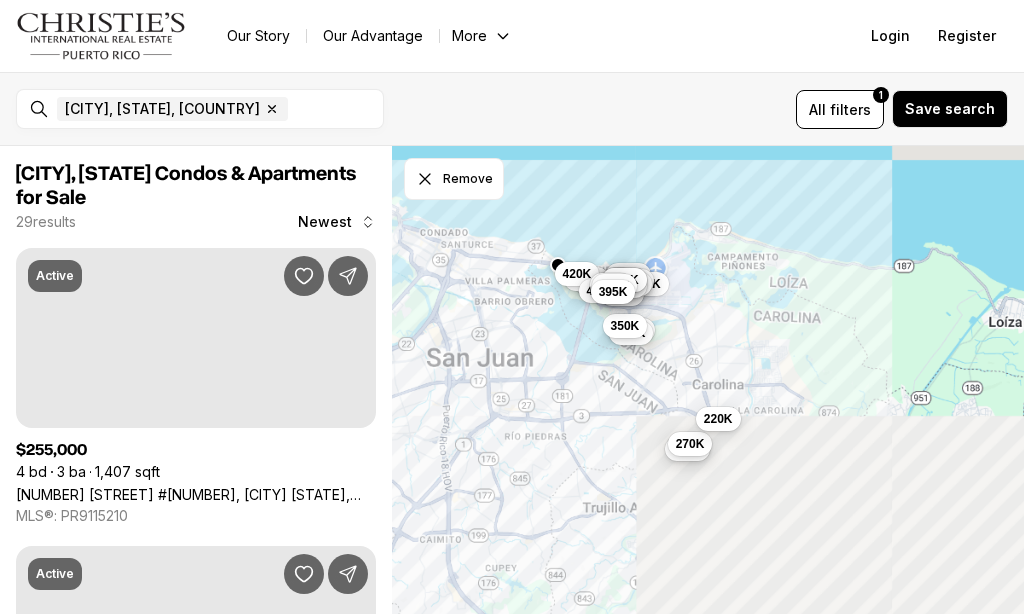 scroll, scrollTop: 0, scrollLeft: 0, axis: both 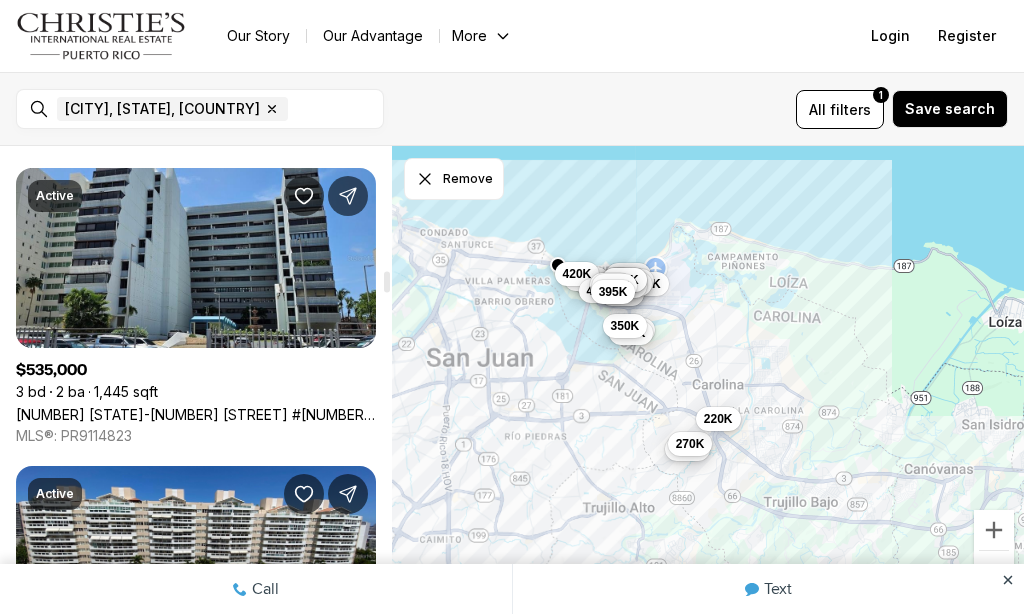click on "[NUMBER] [STATE]-[NUMBER] [STREET] #[NUMBER]-[LETTER], [CITY] [STATE], [POSTAL_CODE]" at bounding box center (196, 414) 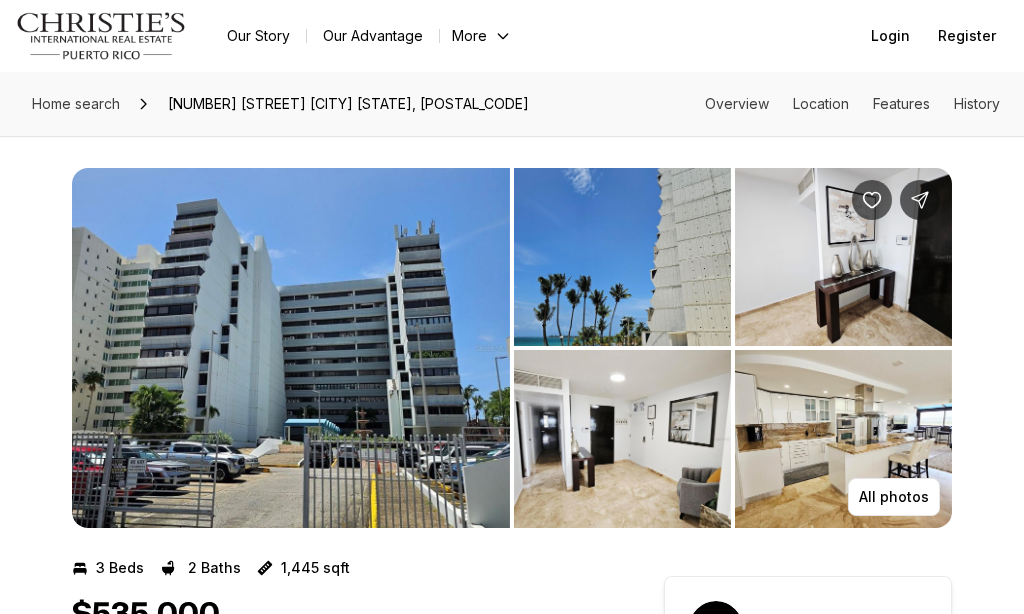 scroll, scrollTop: 0, scrollLeft: 0, axis: both 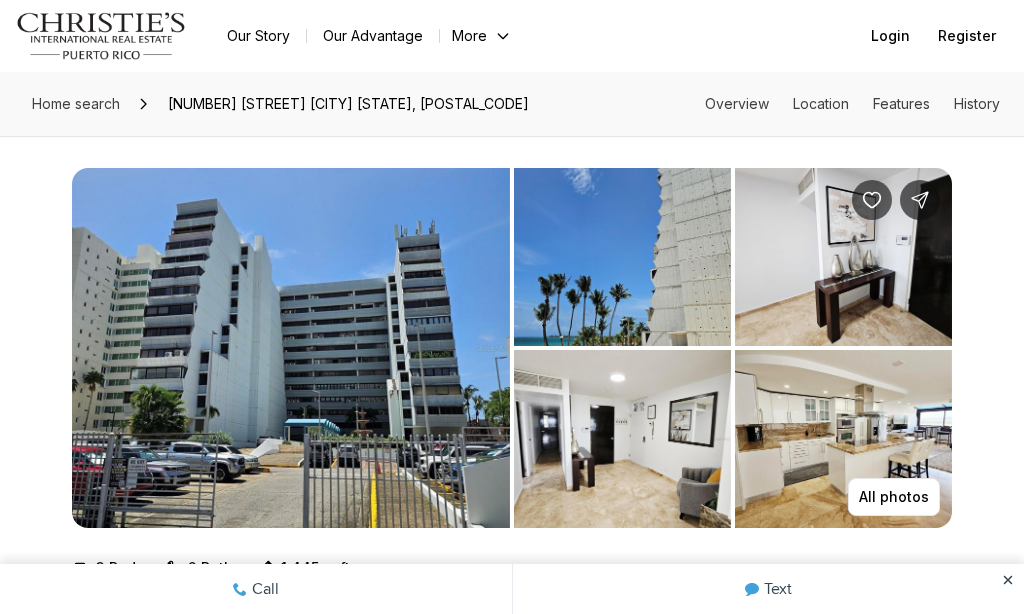 click at bounding box center (291, 348) 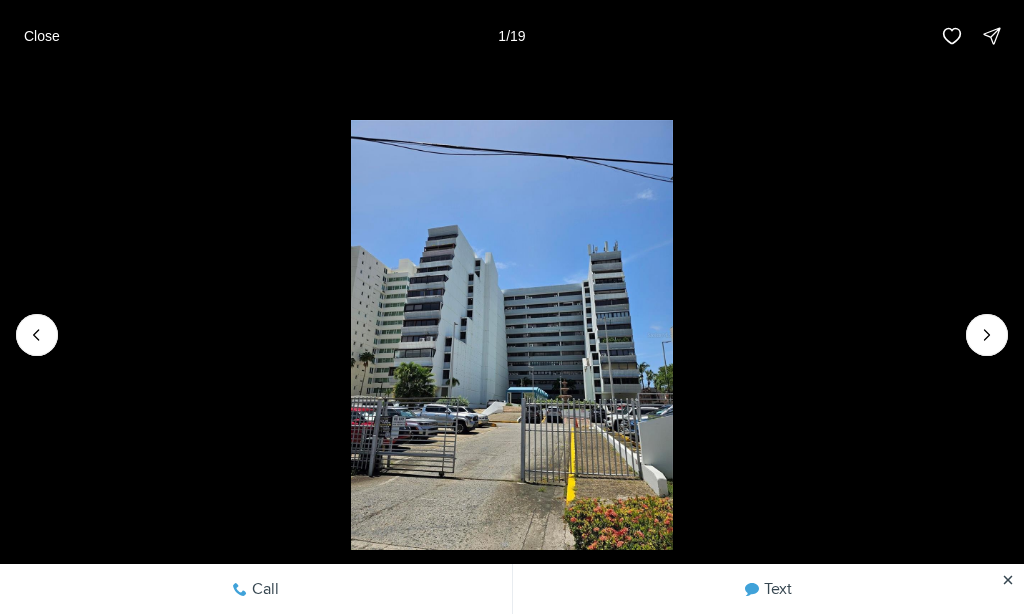 click 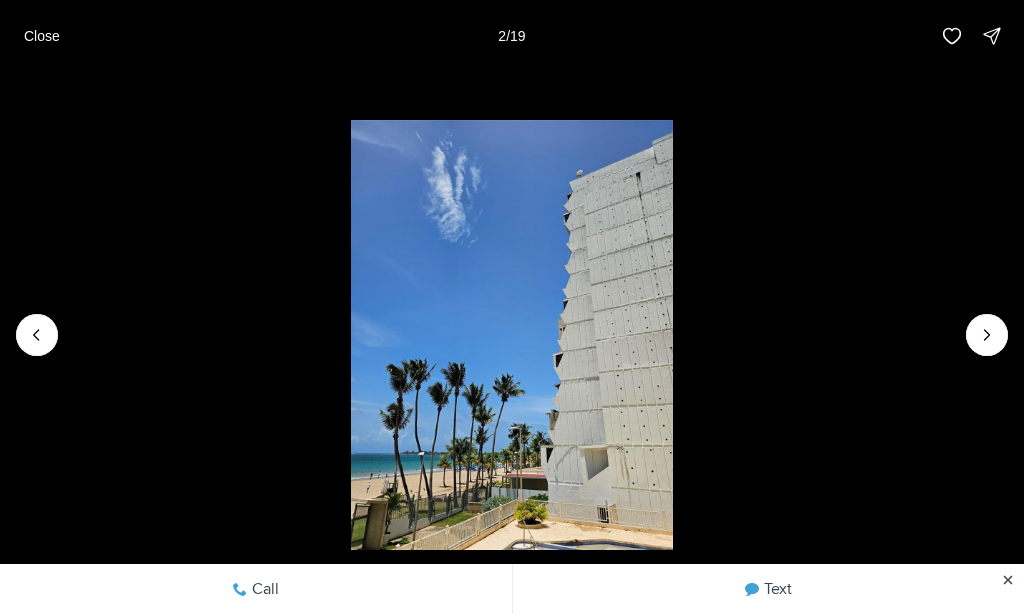 click 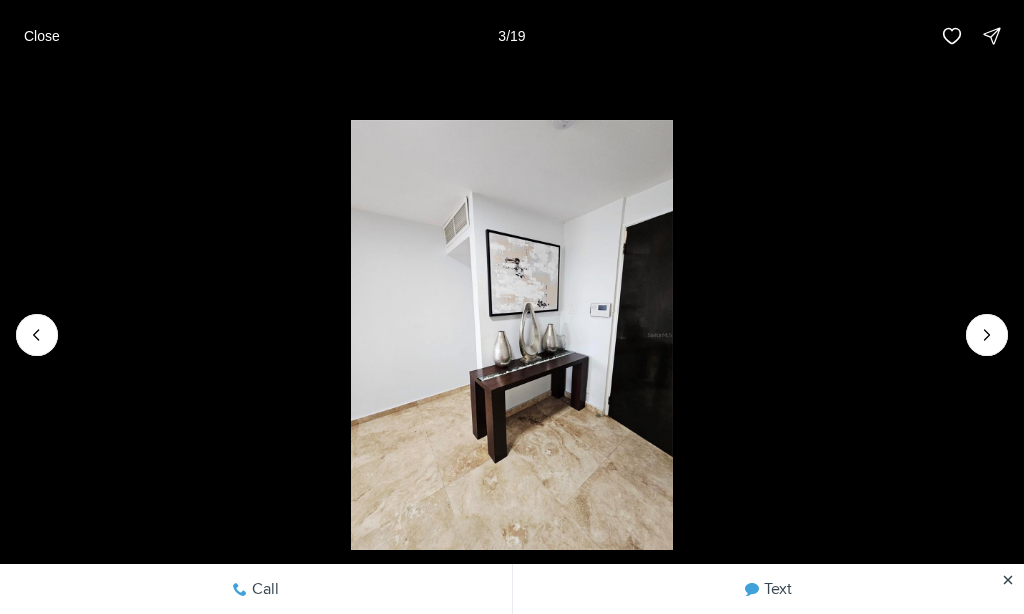 click 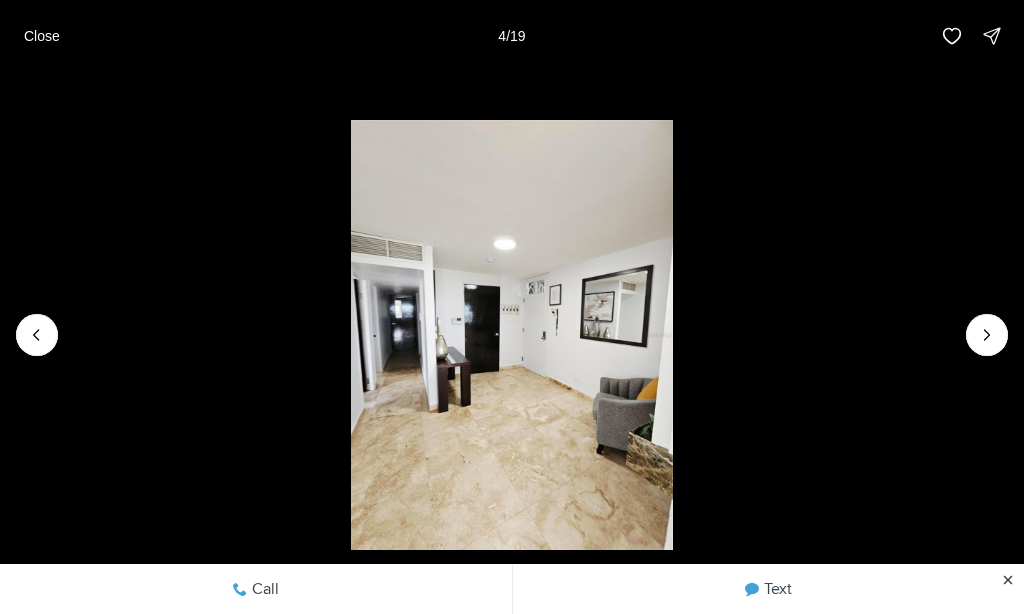 click 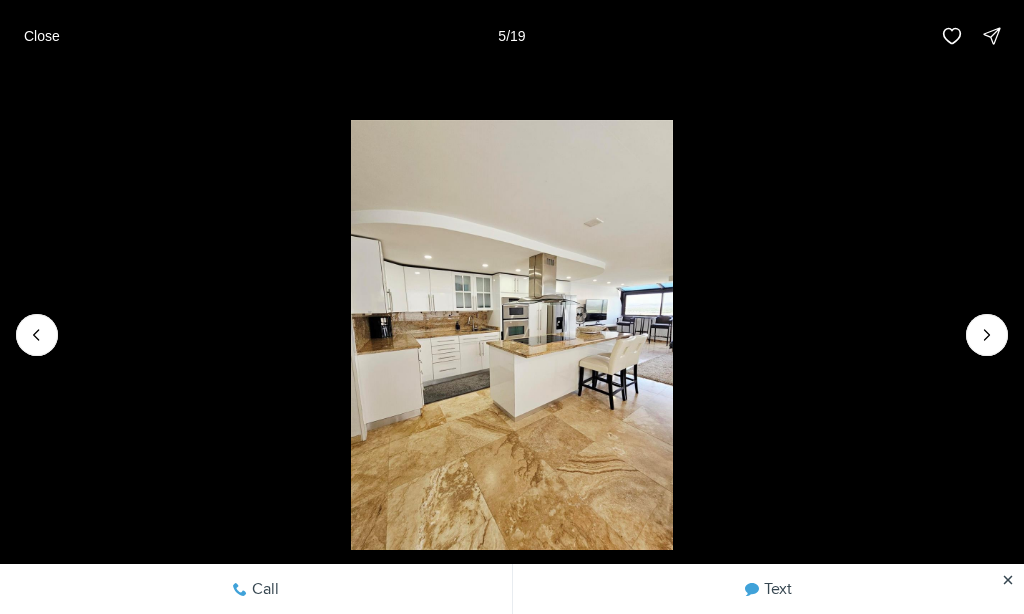 click 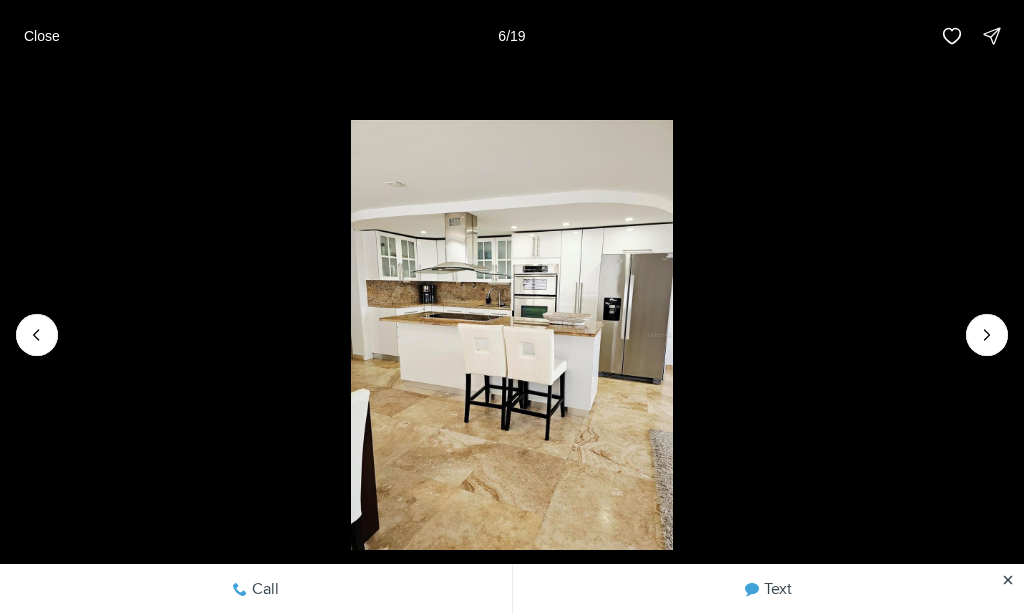 click 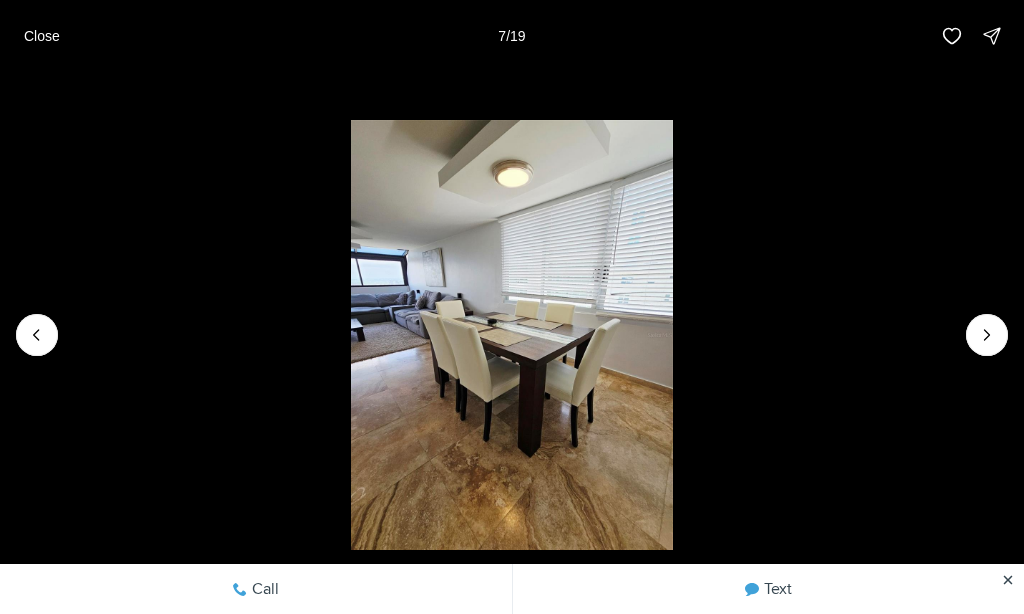 click 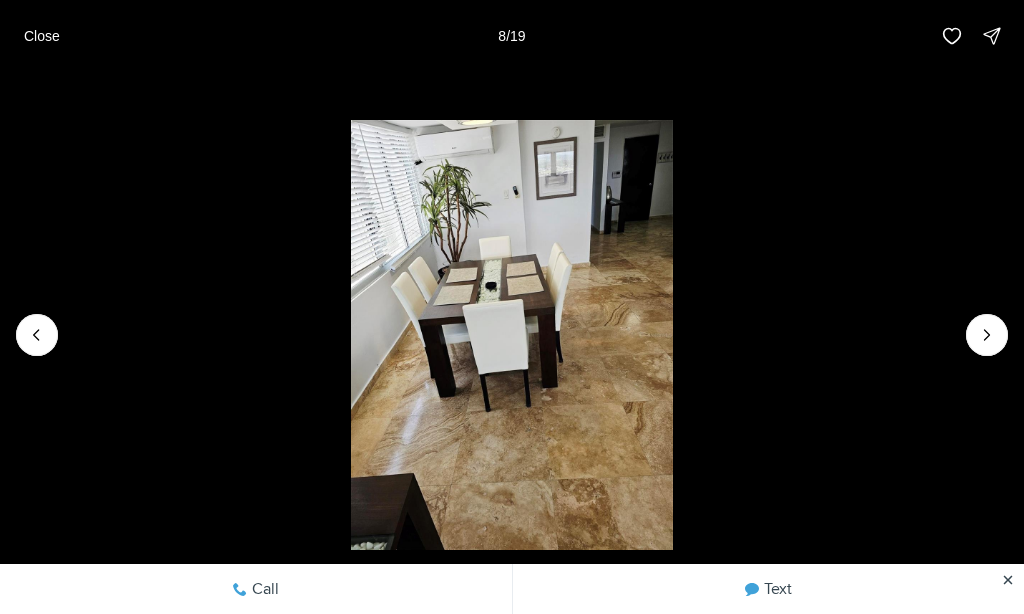 click 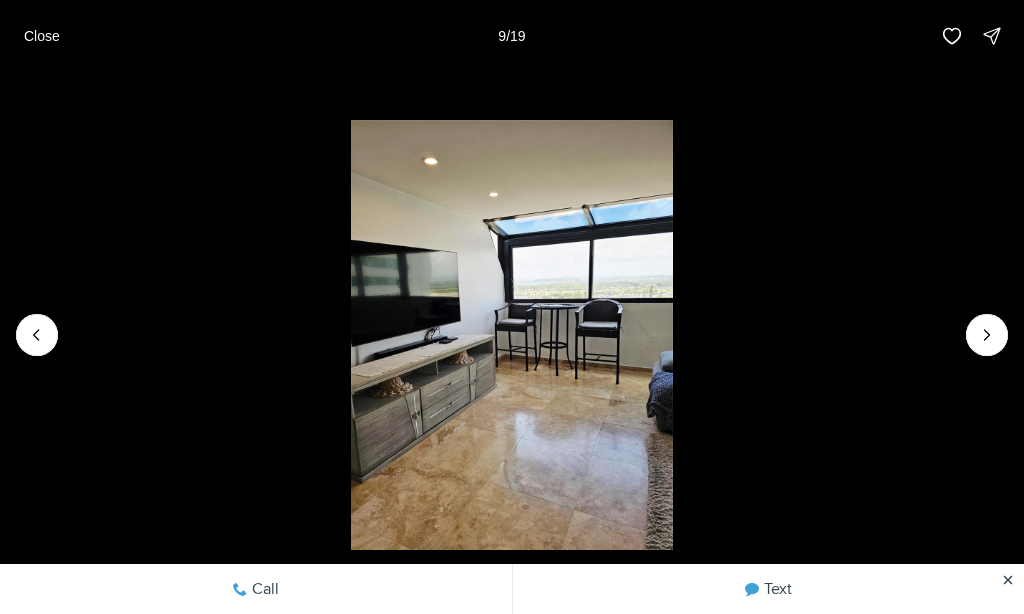 click 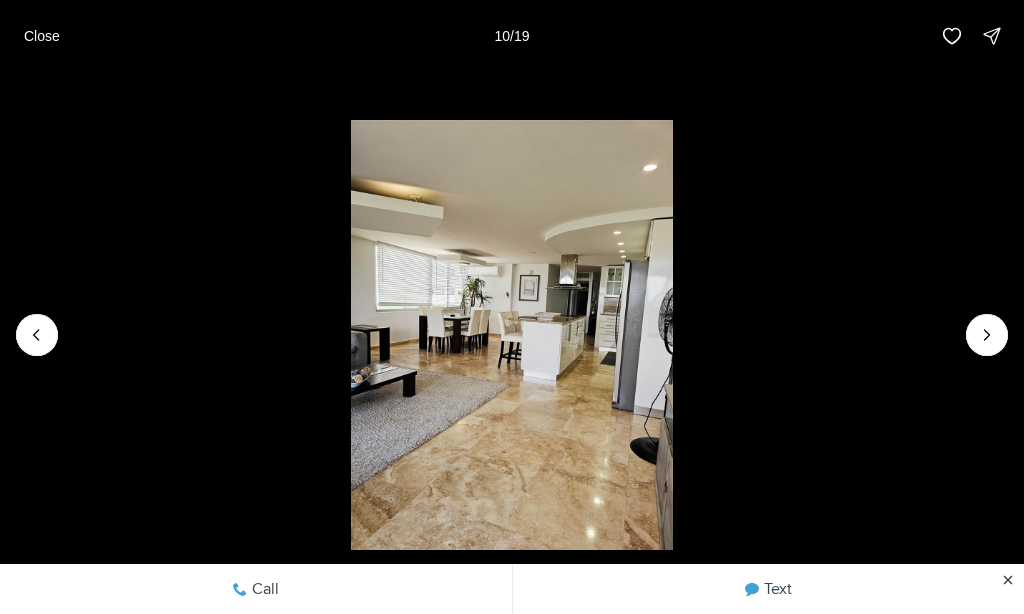click 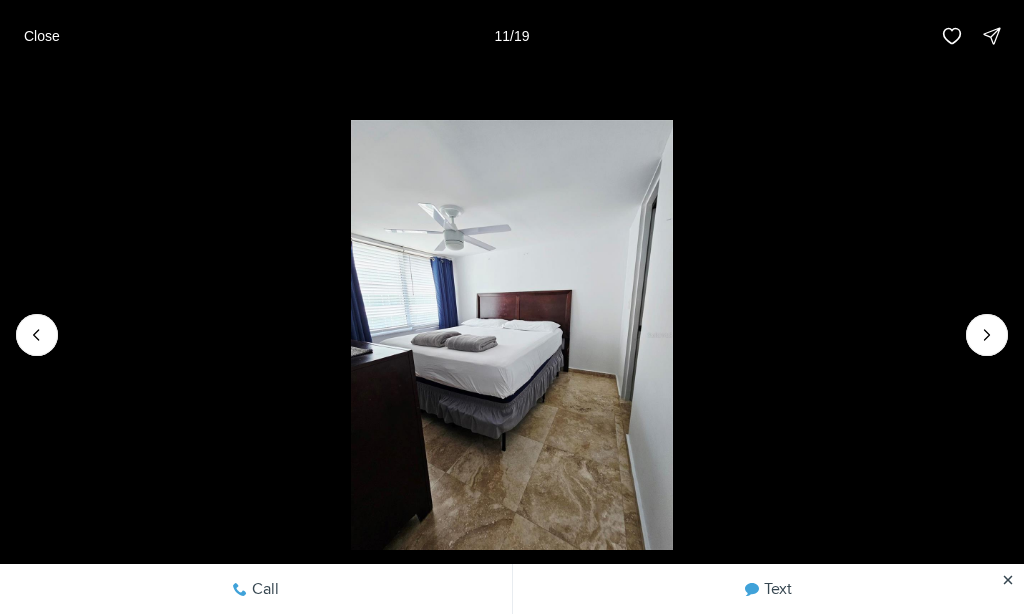 click 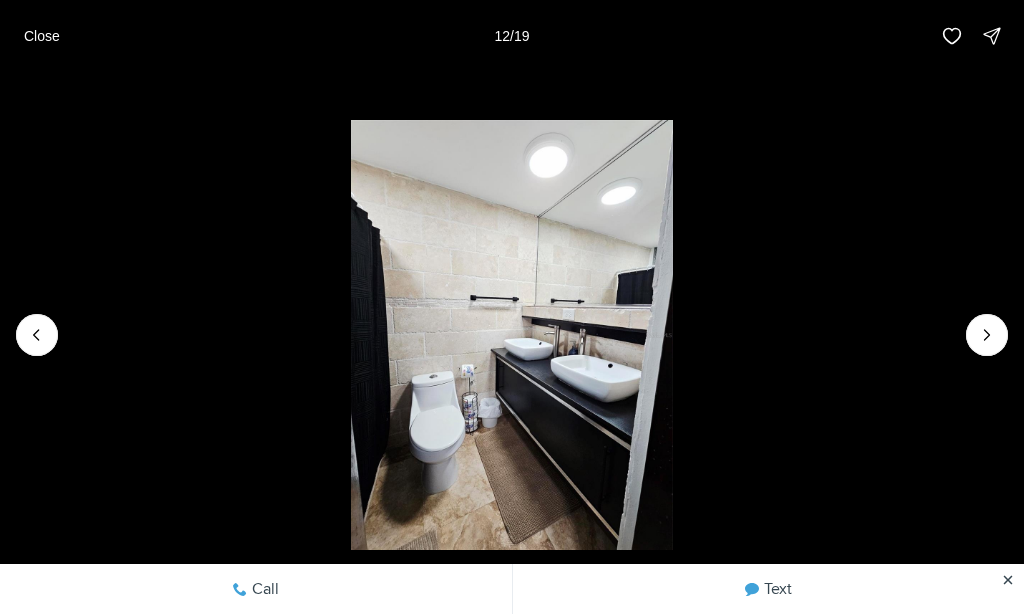 click at bounding box center [987, 335] 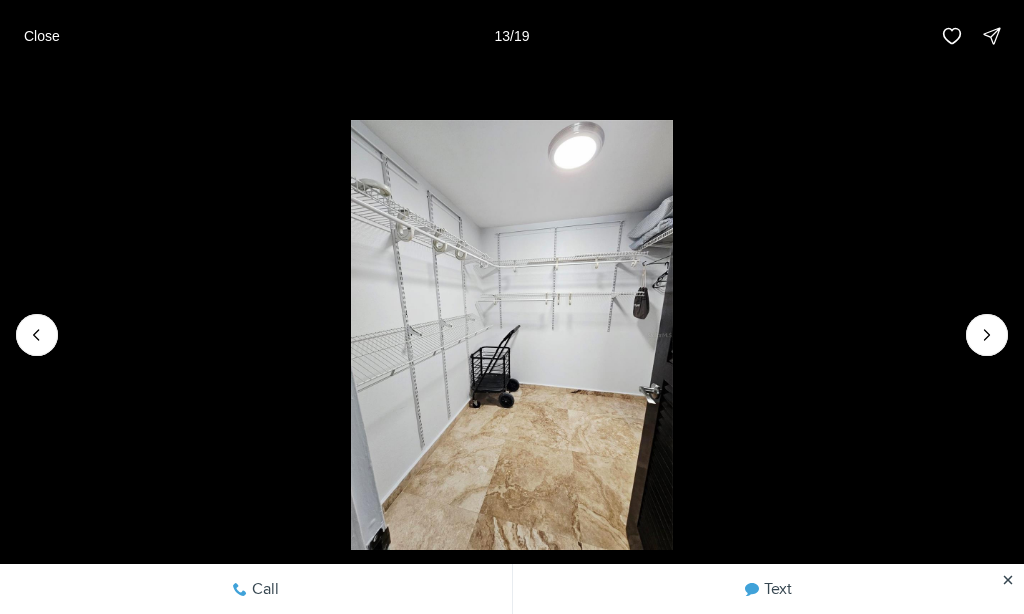 click 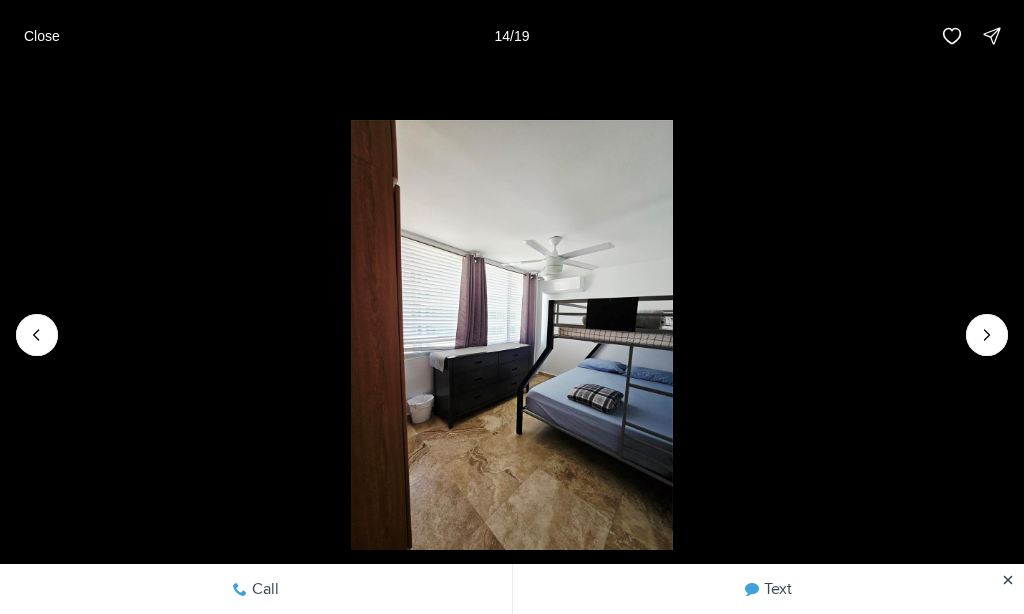 click 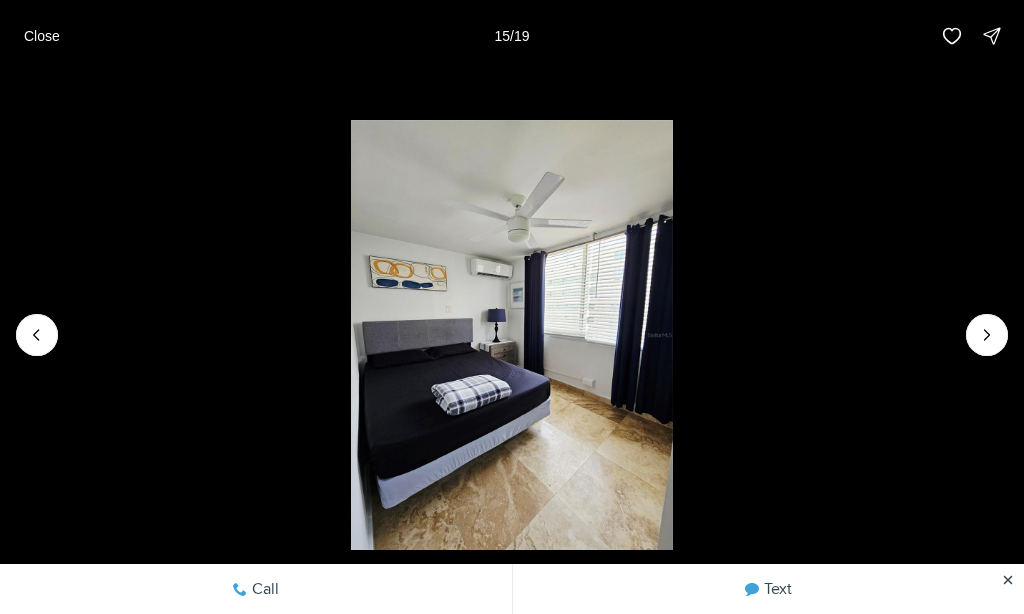click at bounding box center (987, 335) 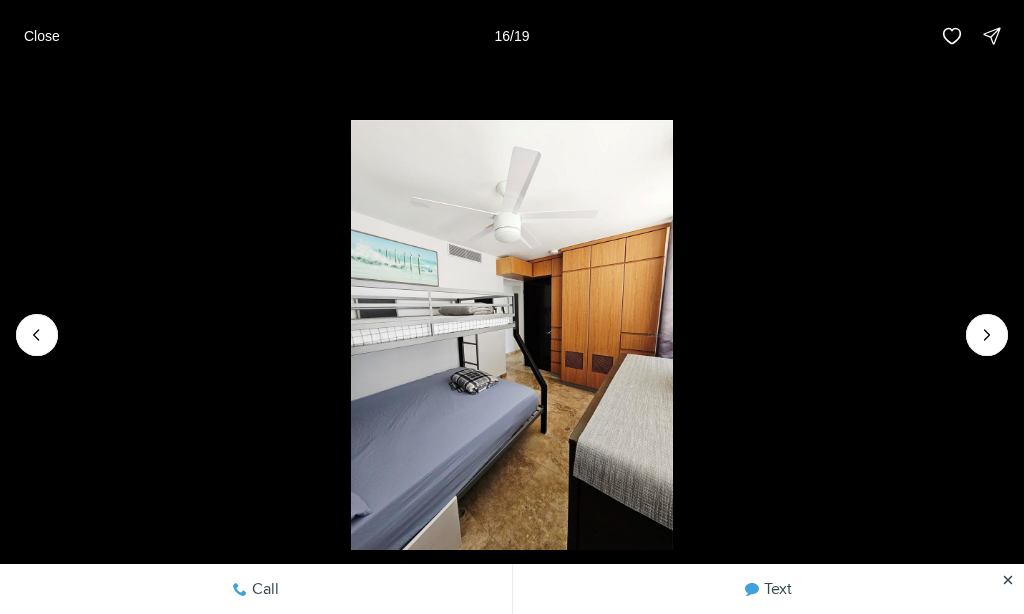 click 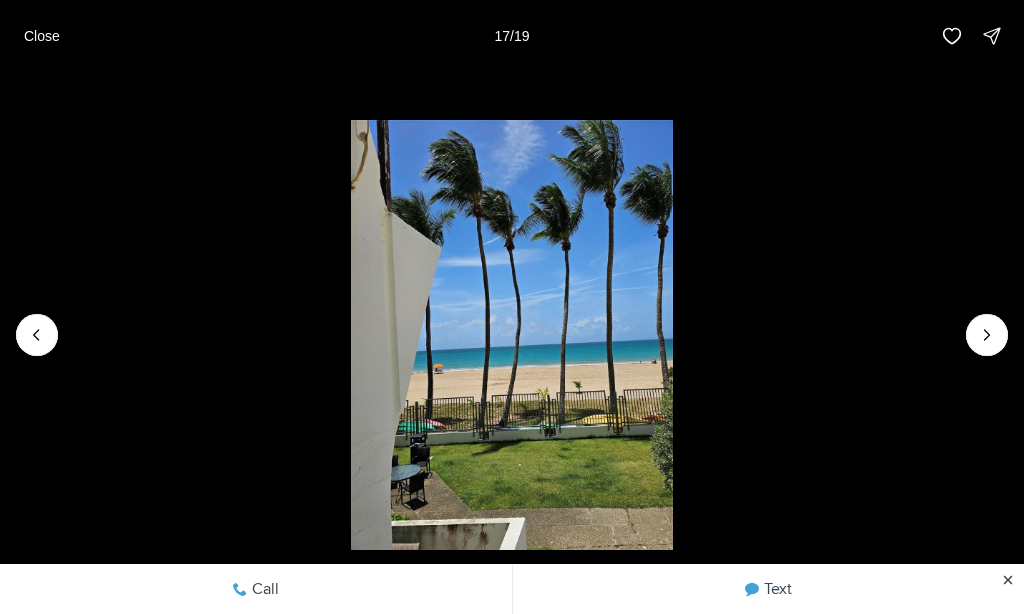 click 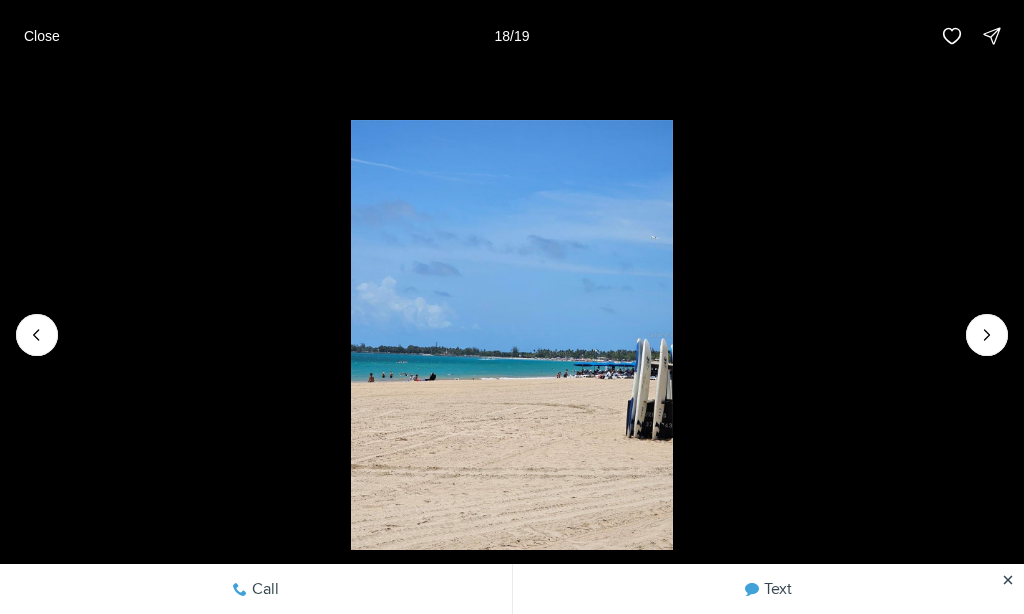 click 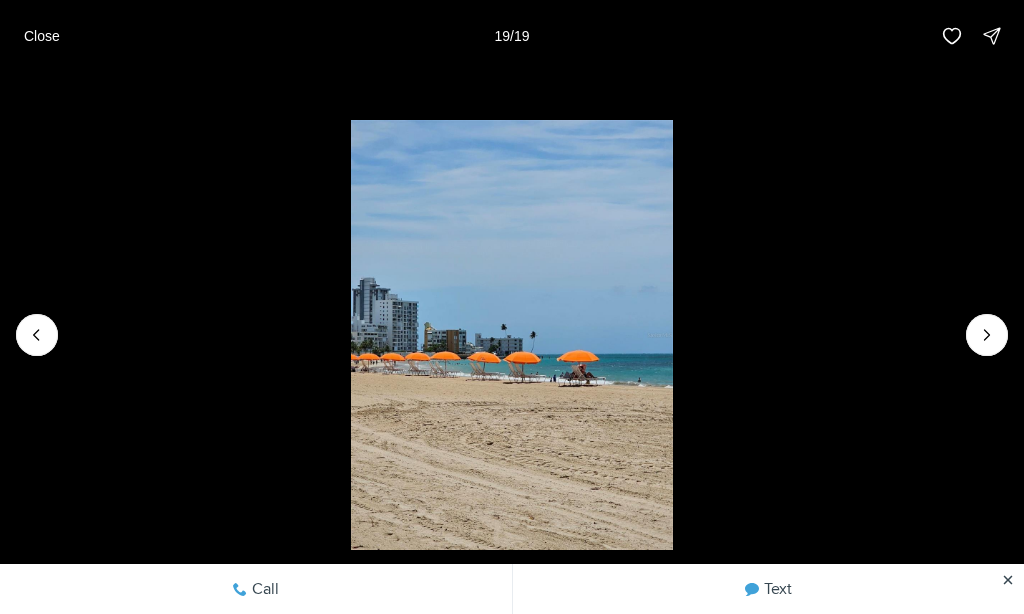 click at bounding box center [987, 335] 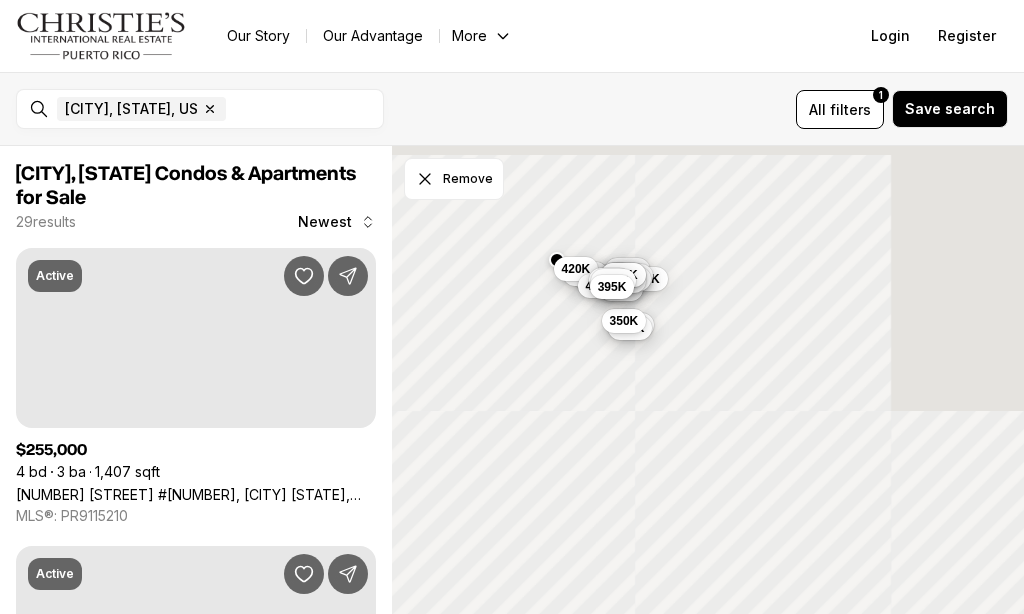 scroll, scrollTop: 0, scrollLeft: 0, axis: both 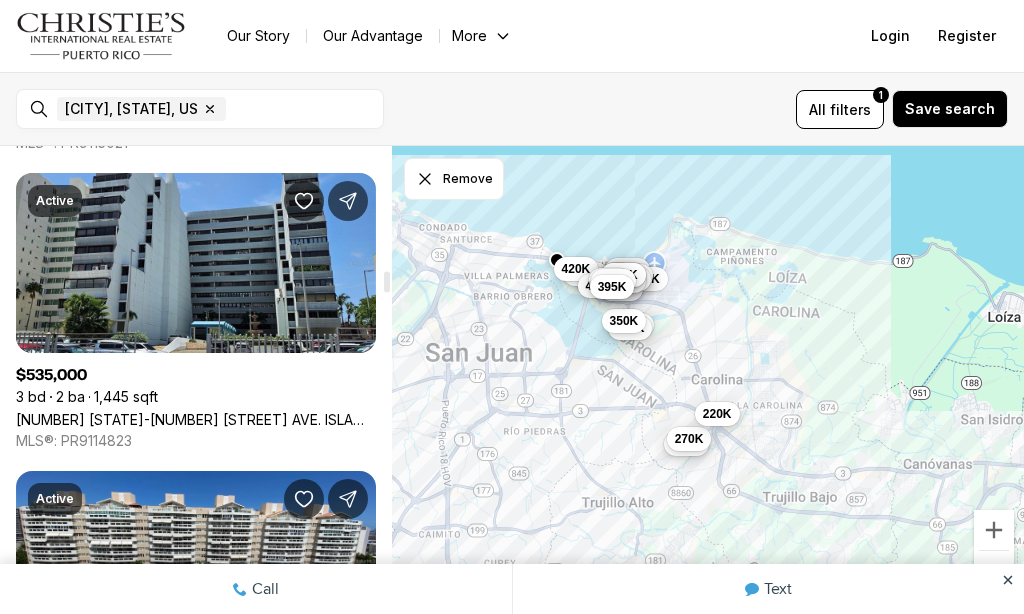 click on "[NUMBER] [STATE]-[NUMBER] [STREET] AVE. ISLA VERDE #[NUMBER]-[LETTER], [CITY] [STATE], [POSTAL_CODE]" at bounding box center (196, 419) 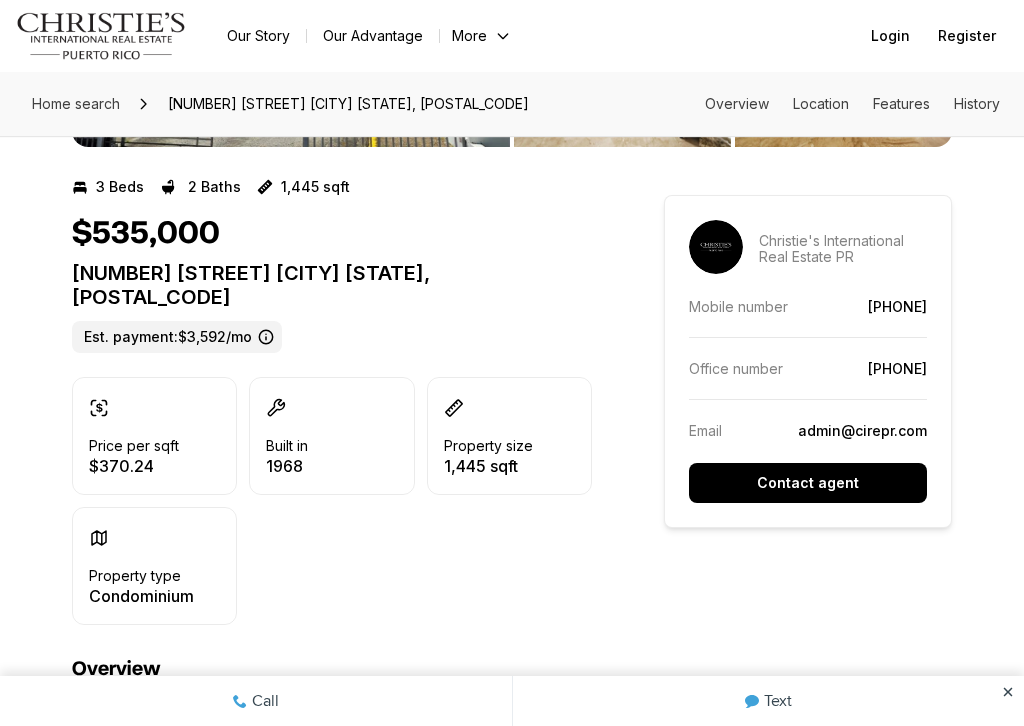 scroll, scrollTop: 0, scrollLeft: 0, axis: both 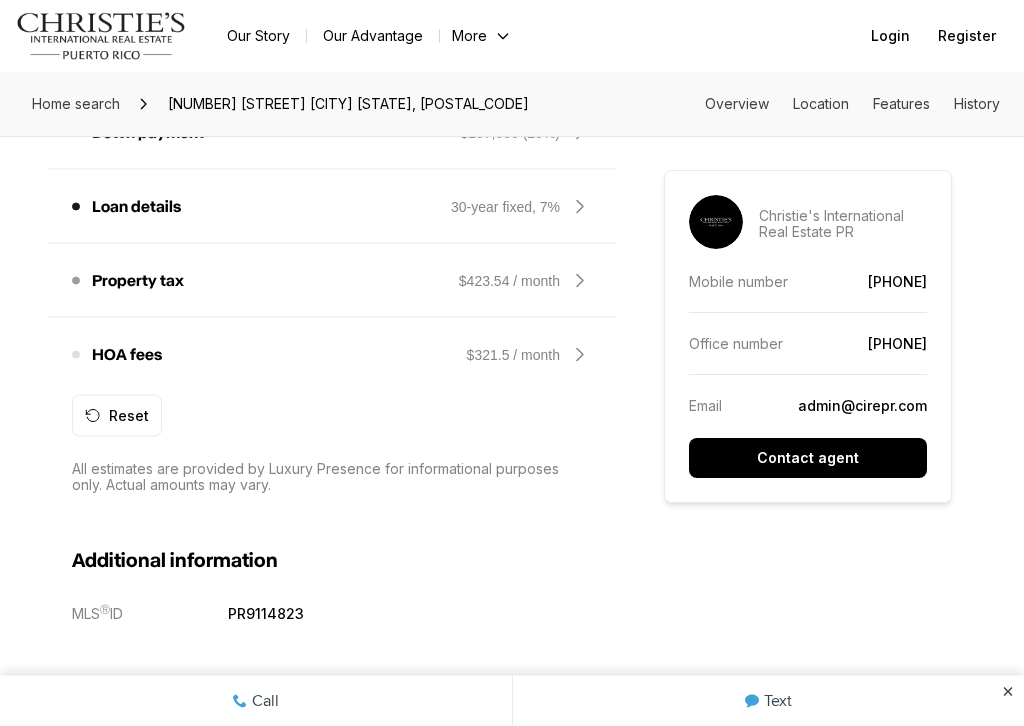 click on "$321.5 / month" at bounding box center [513, 355] 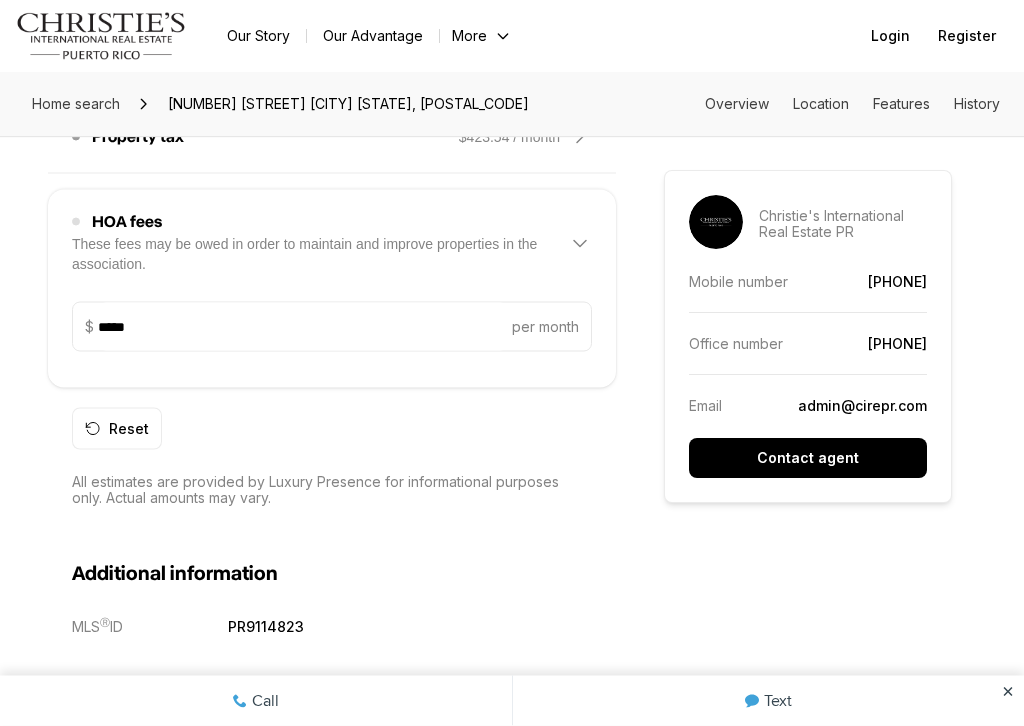 scroll, scrollTop: 2029, scrollLeft: 0, axis: vertical 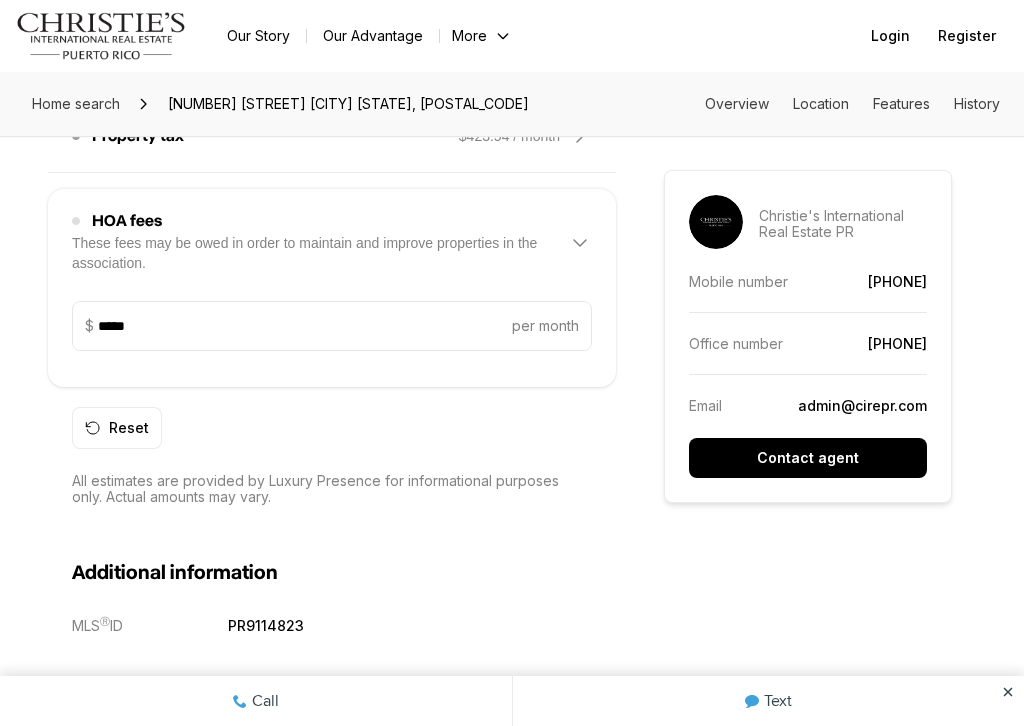 click 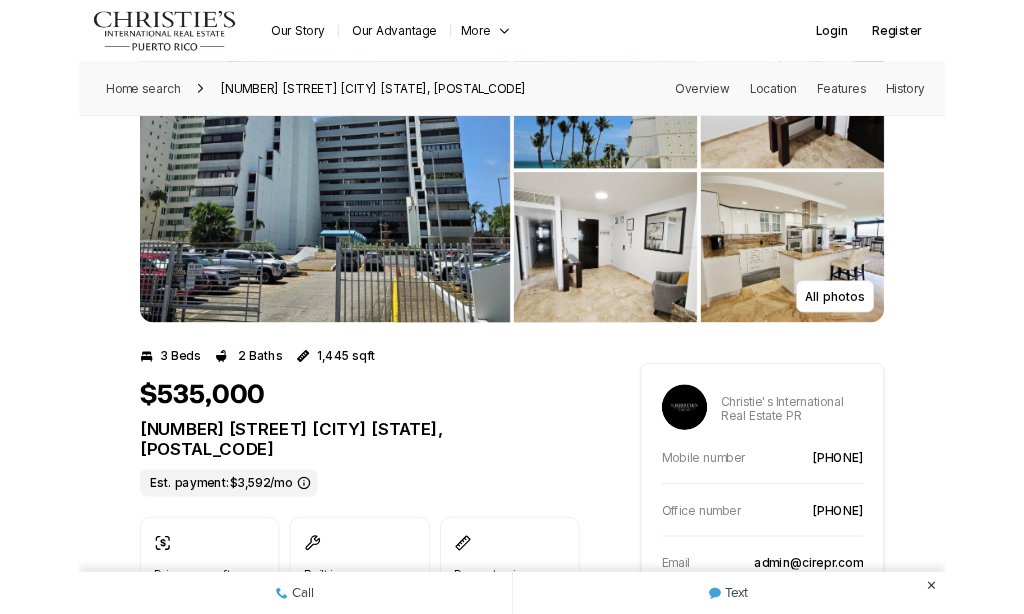 scroll, scrollTop: 144, scrollLeft: 0, axis: vertical 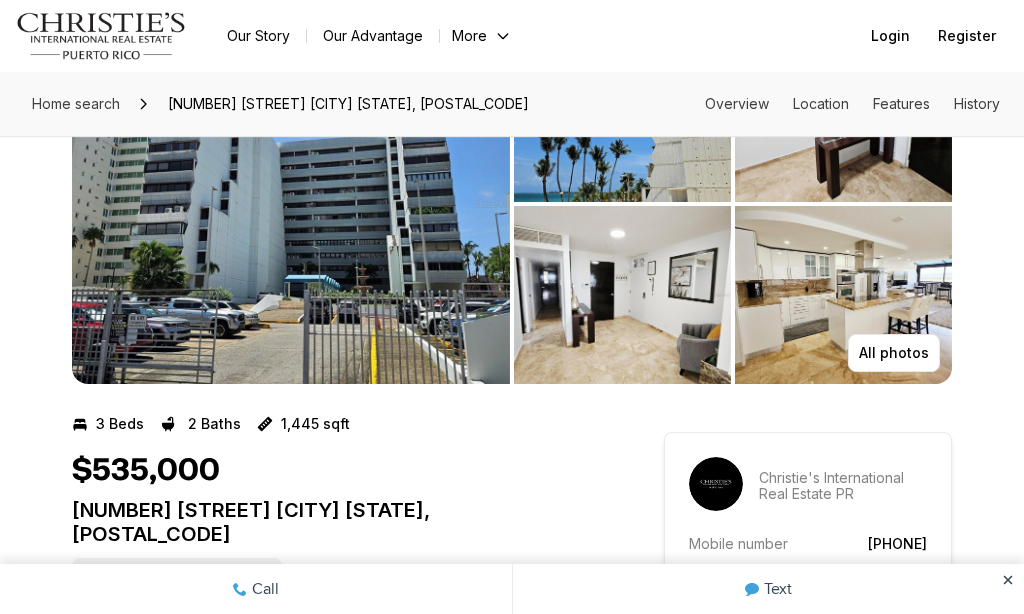 click at bounding box center [291, 204] 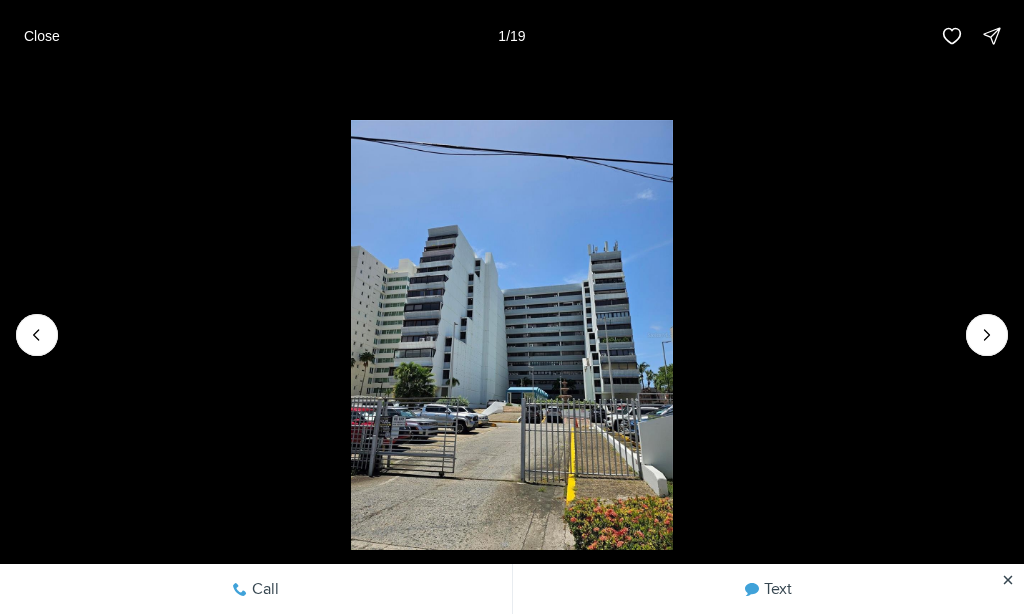 click 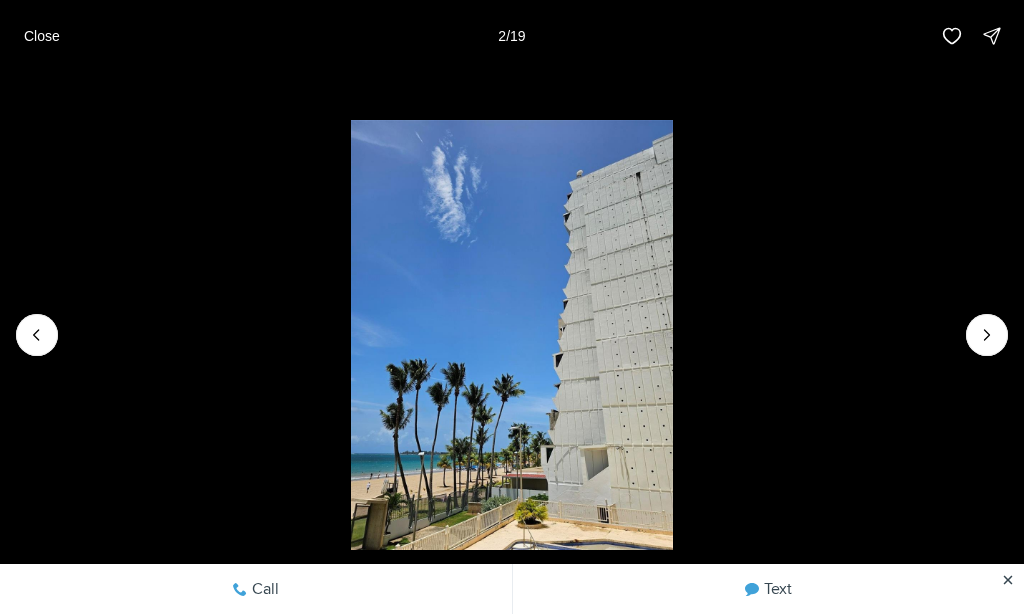 click 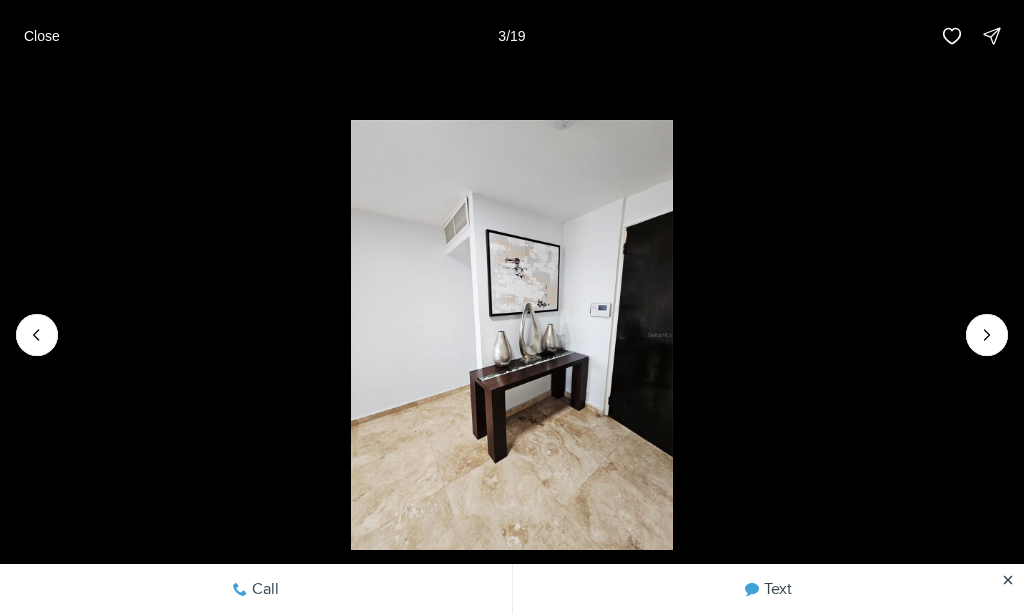click 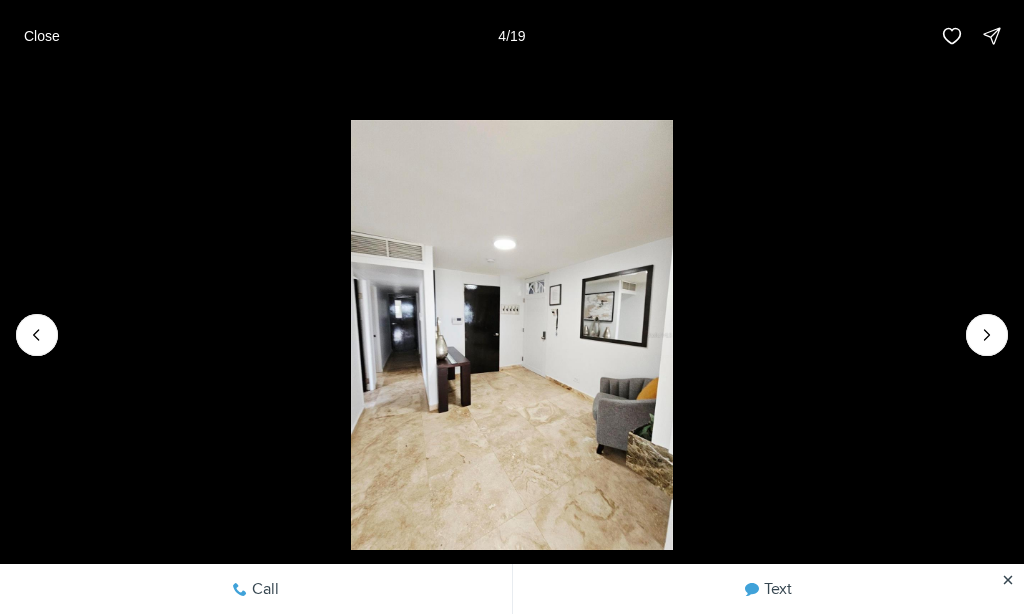 click 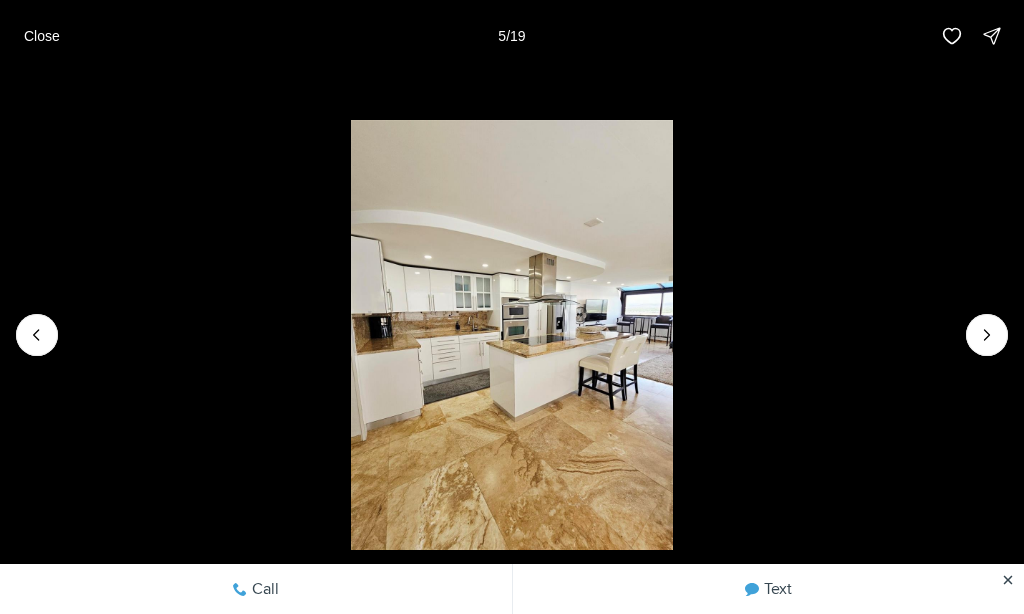 click 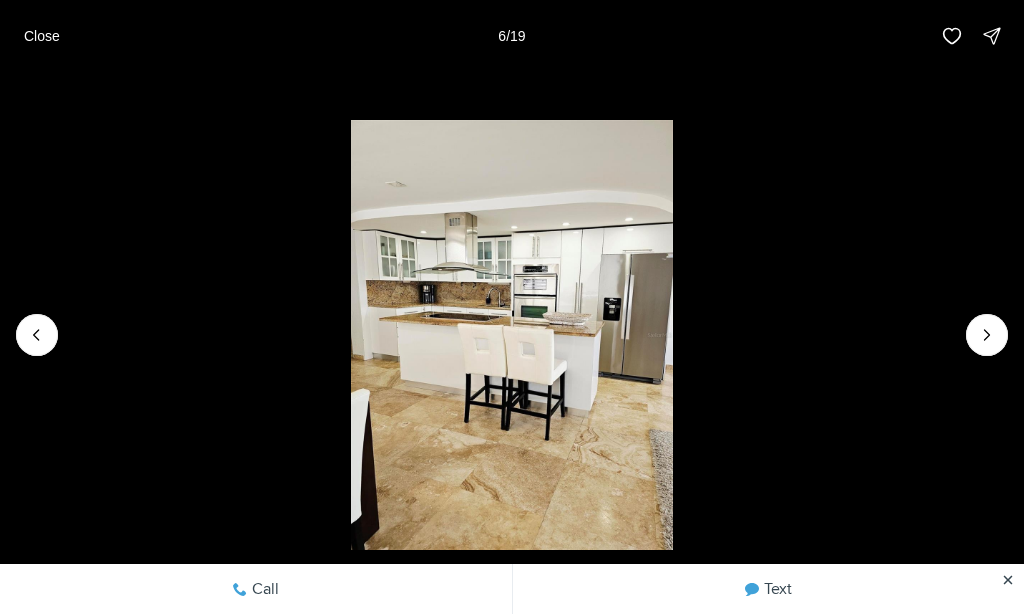 click 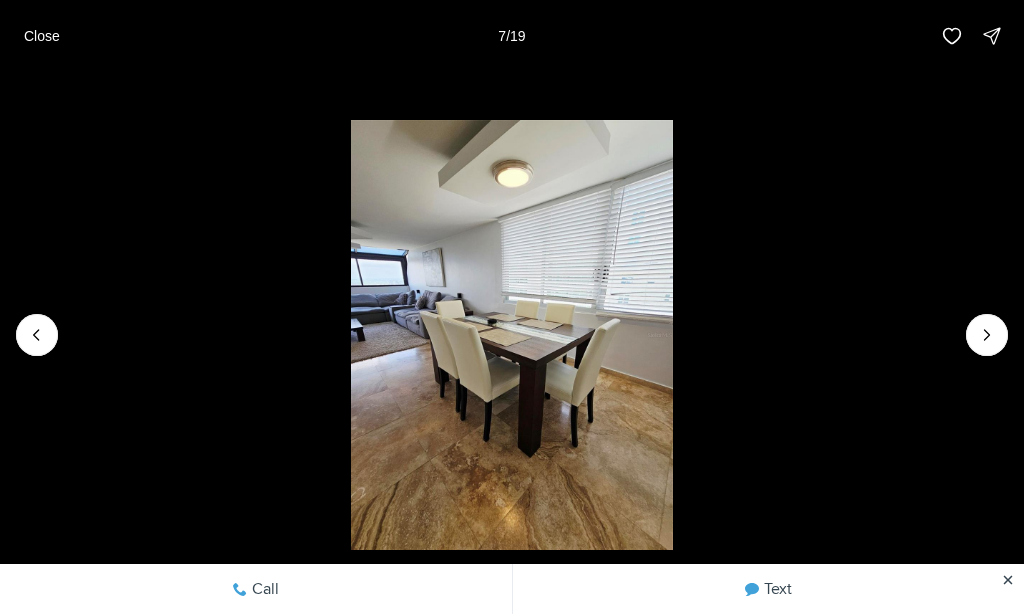 click 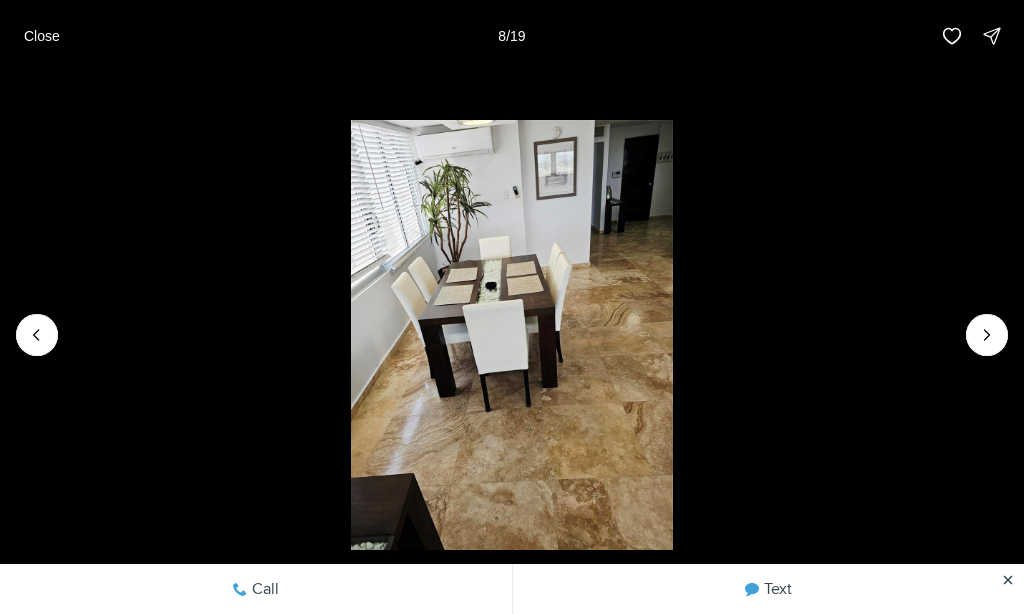 click 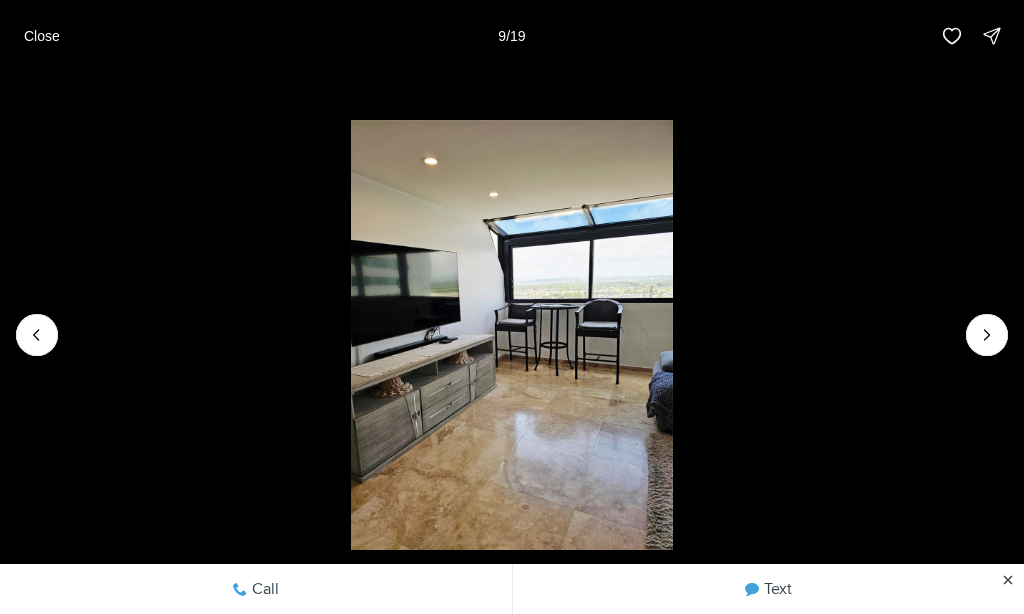click 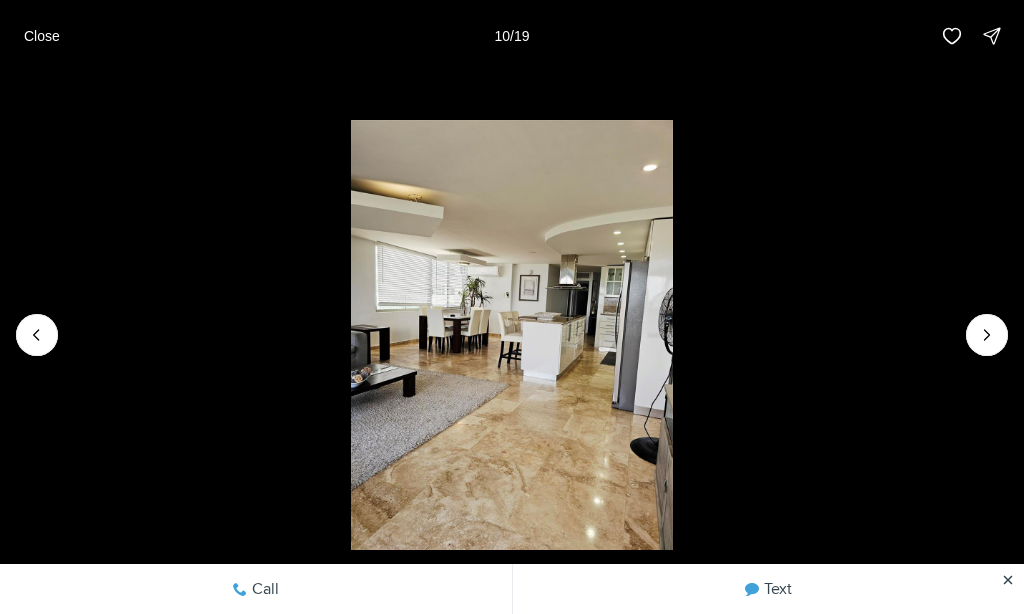 click 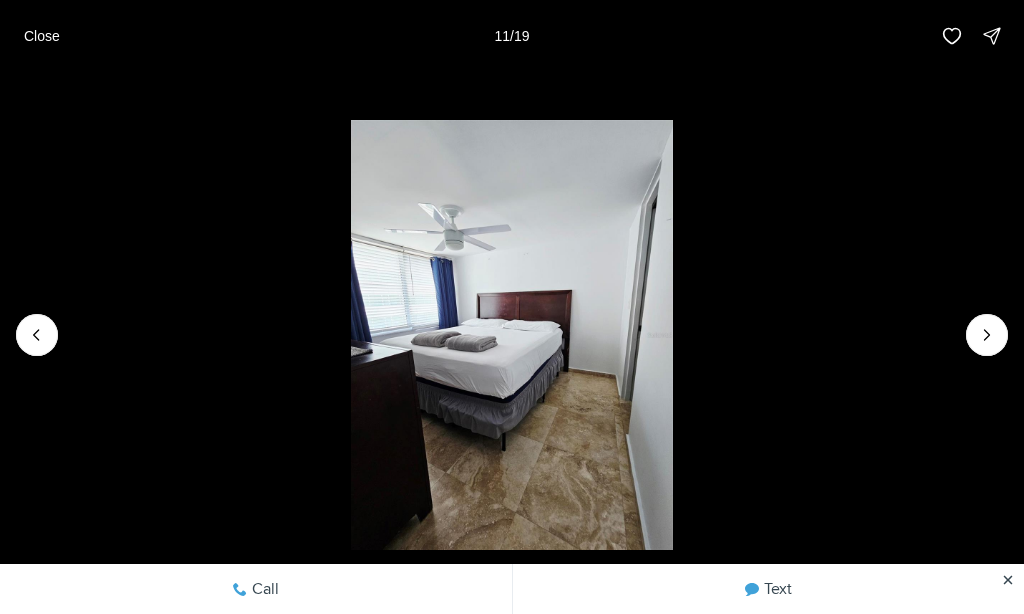 click 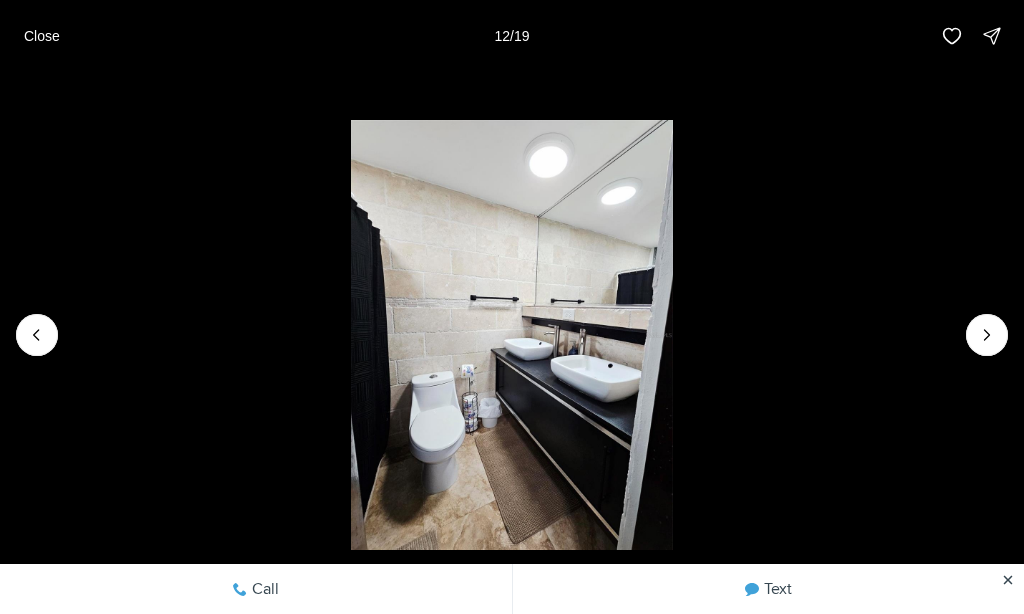 click 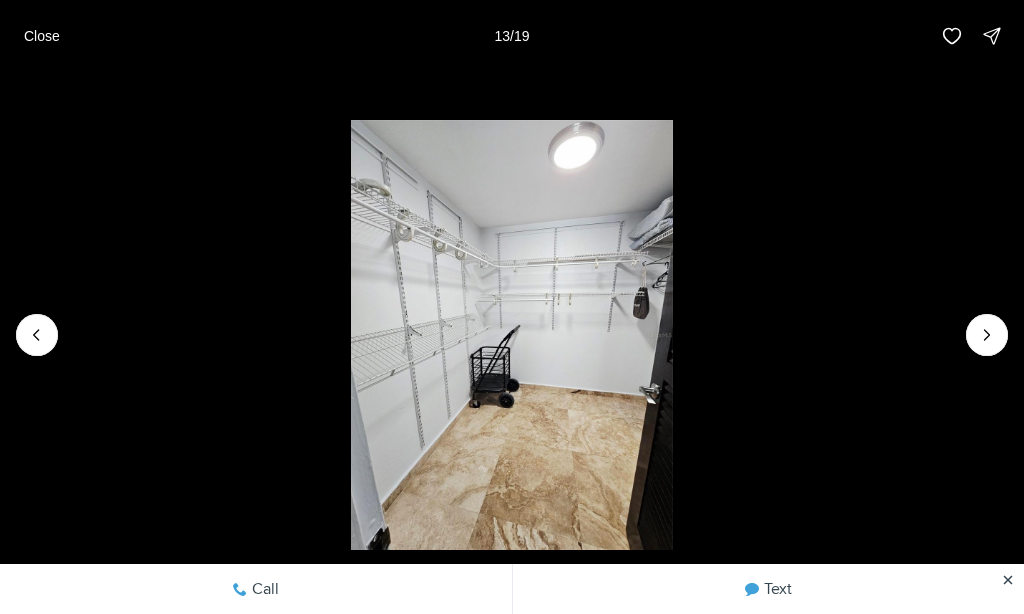 click 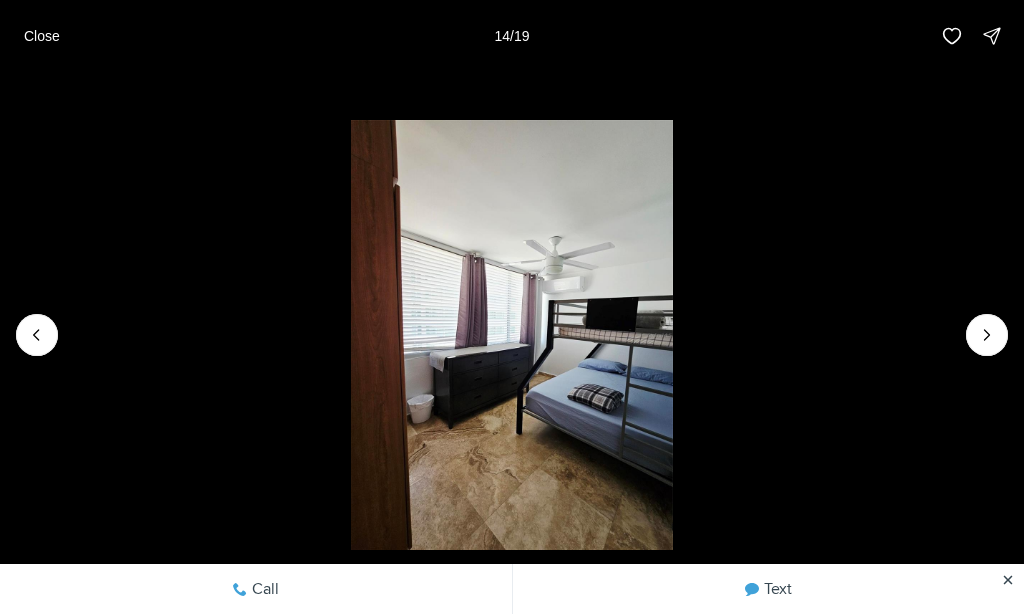 click 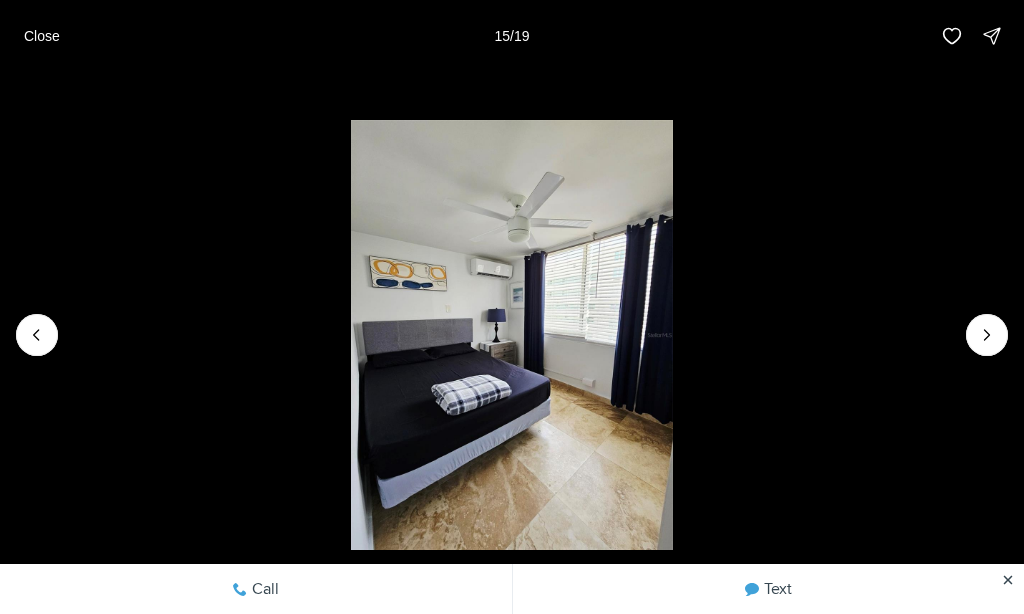 click 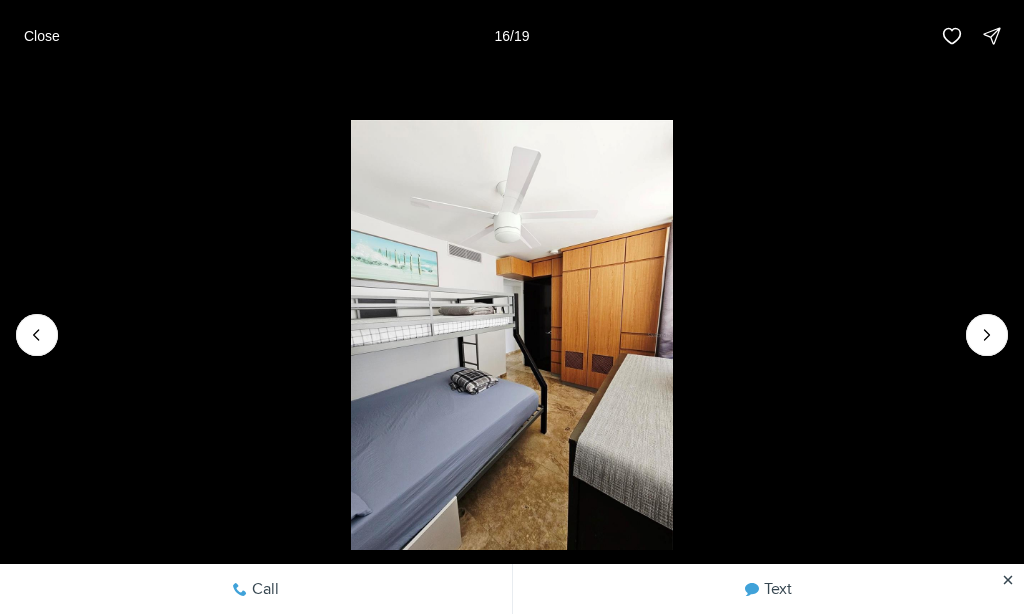 click at bounding box center [987, 335] 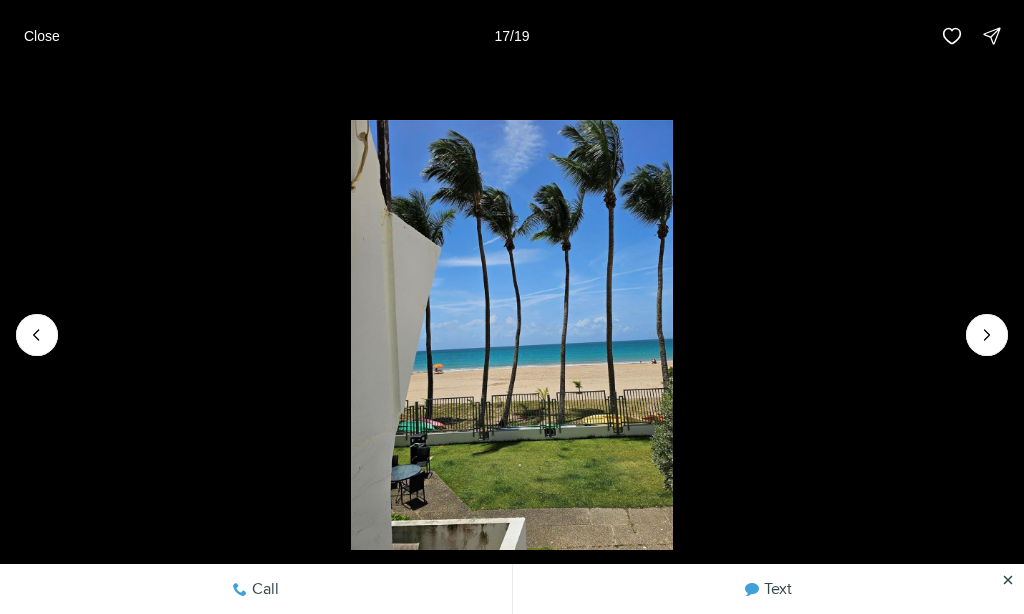 click 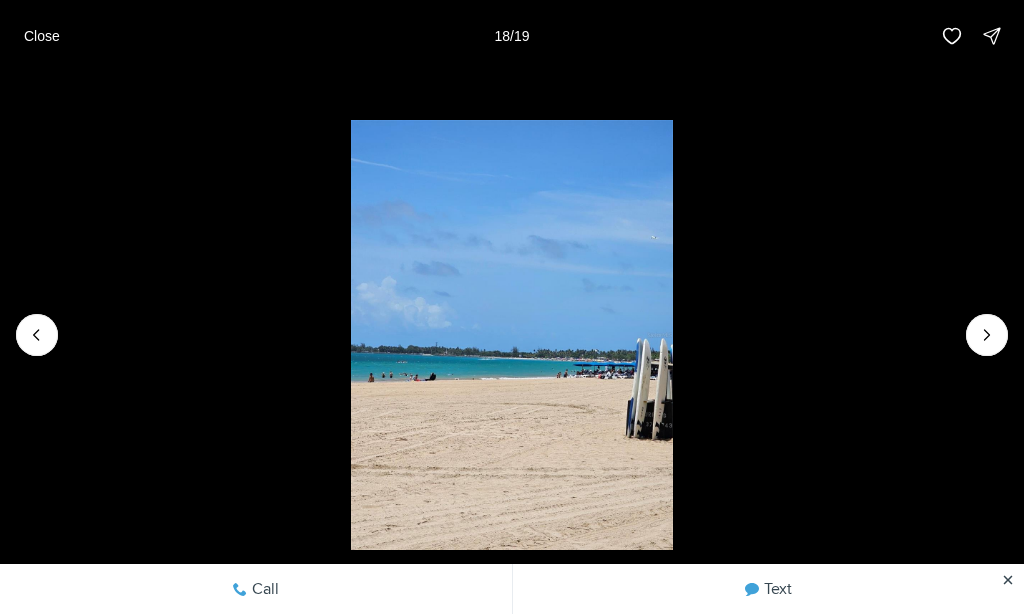 click 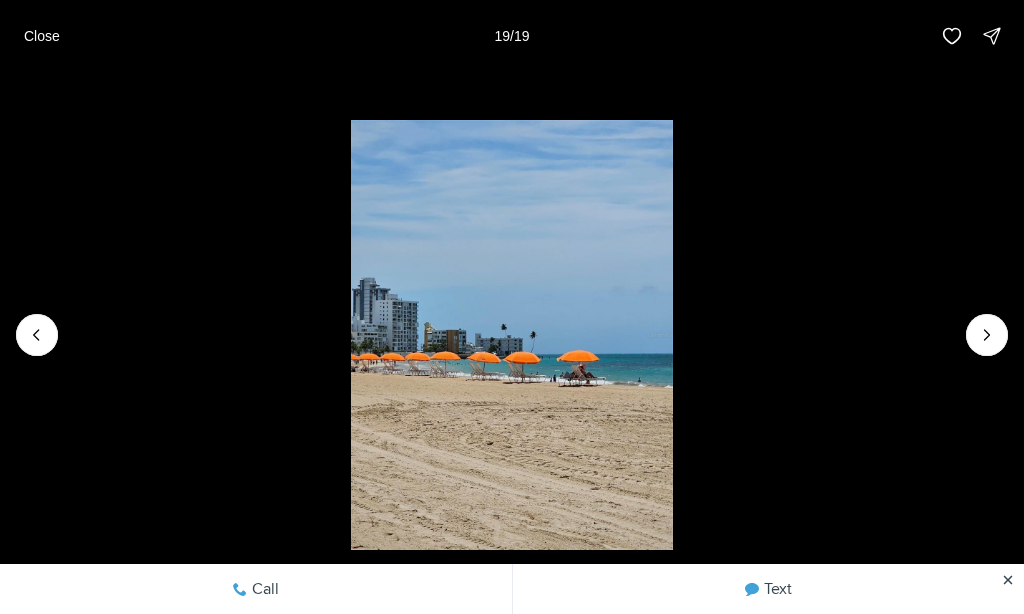 click at bounding box center [987, 335] 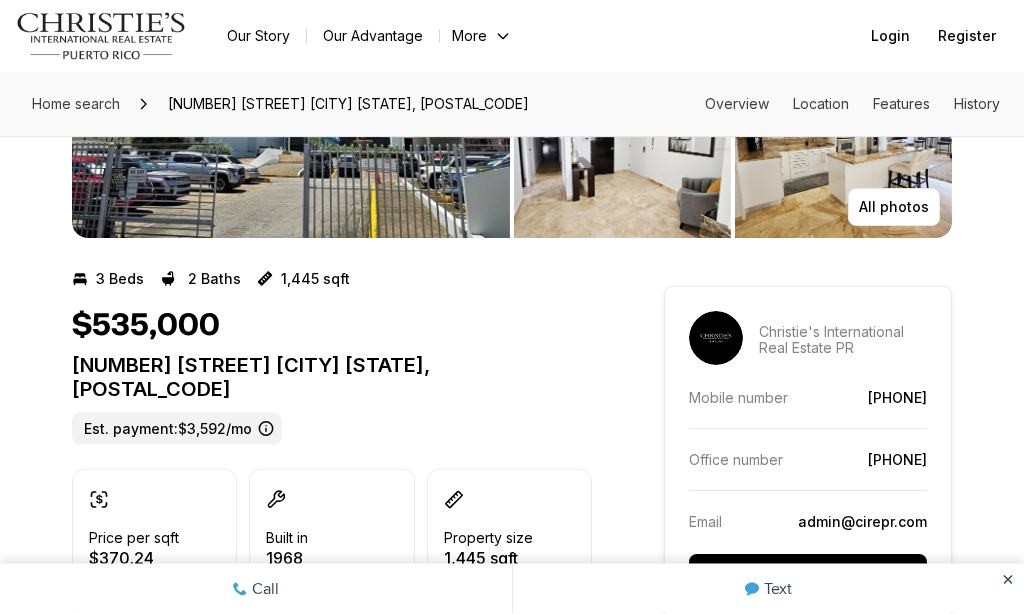 scroll, scrollTop: 0, scrollLeft: 0, axis: both 